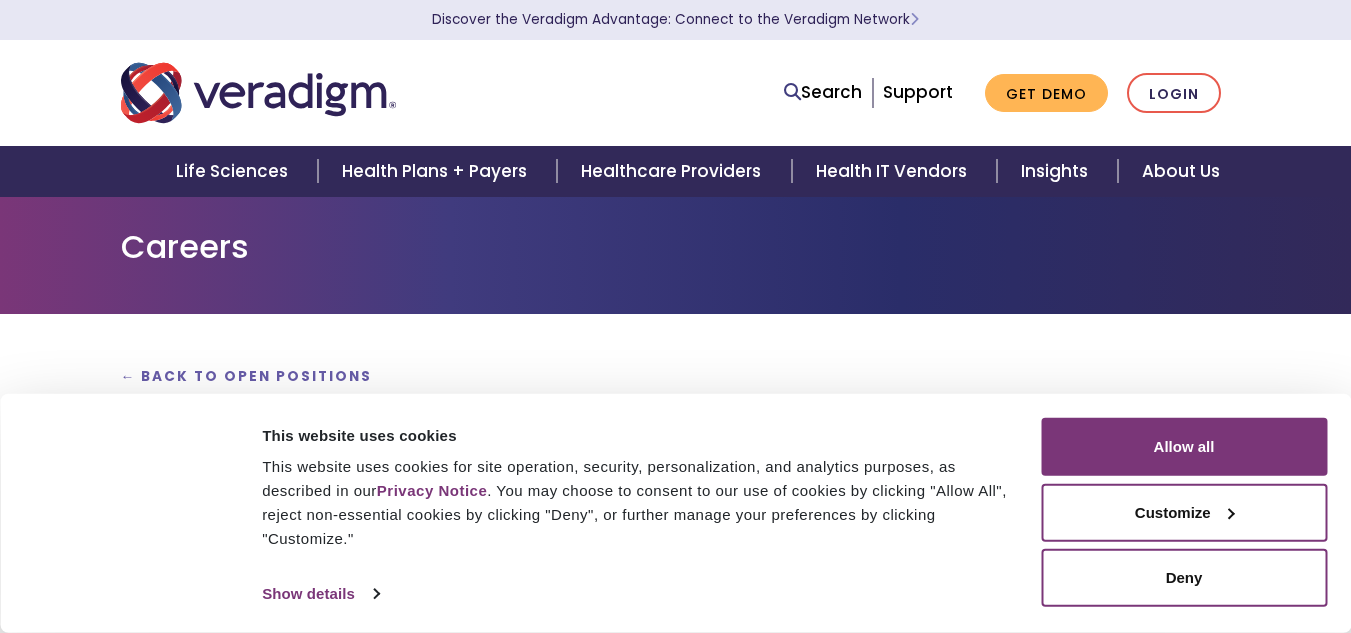 scroll, scrollTop: 0, scrollLeft: 0, axis: both 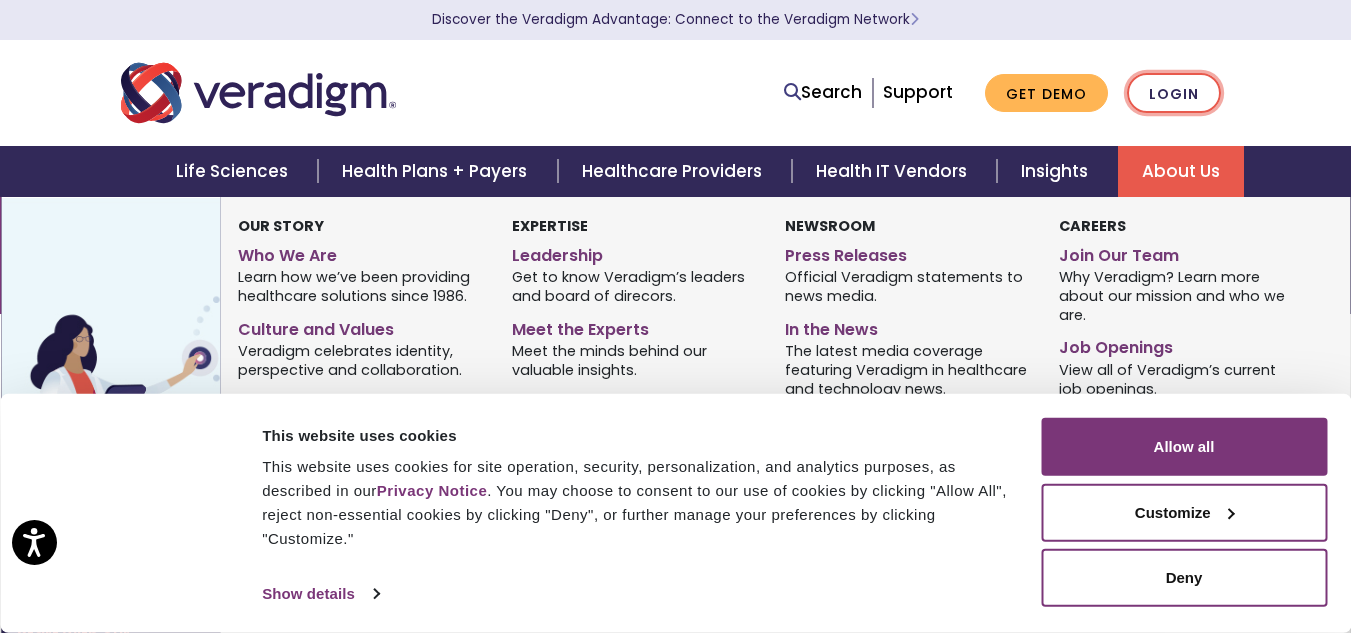 click on "Login" at bounding box center (1174, 93) 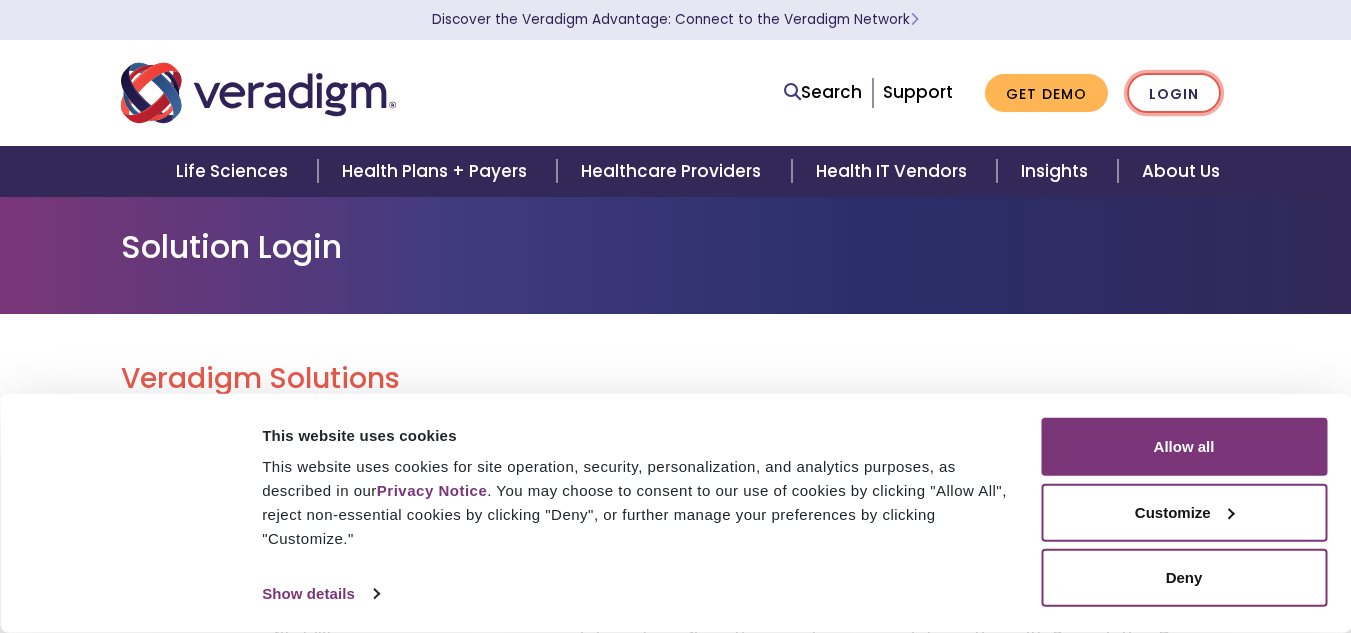 click on "Login" at bounding box center [1174, 93] 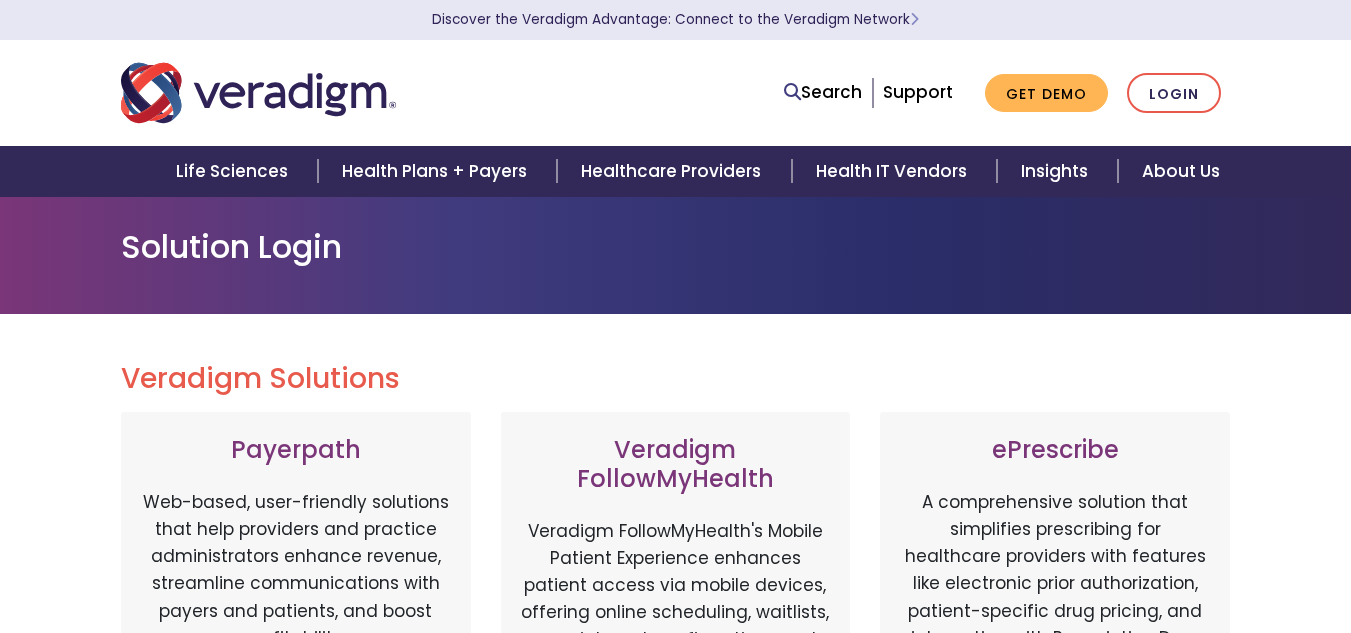 scroll, scrollTop: 0, scrollLeft: 0, axis: both 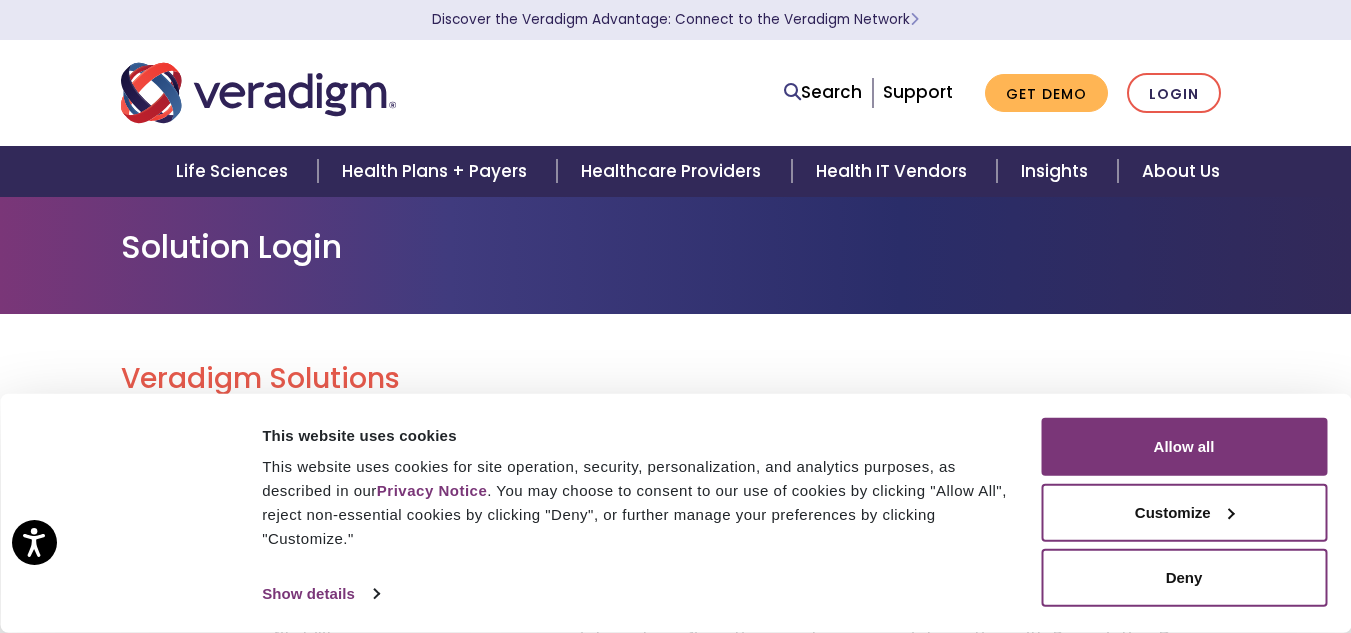 click on "Veradigm Solutions" at bounding box center (676, 379) 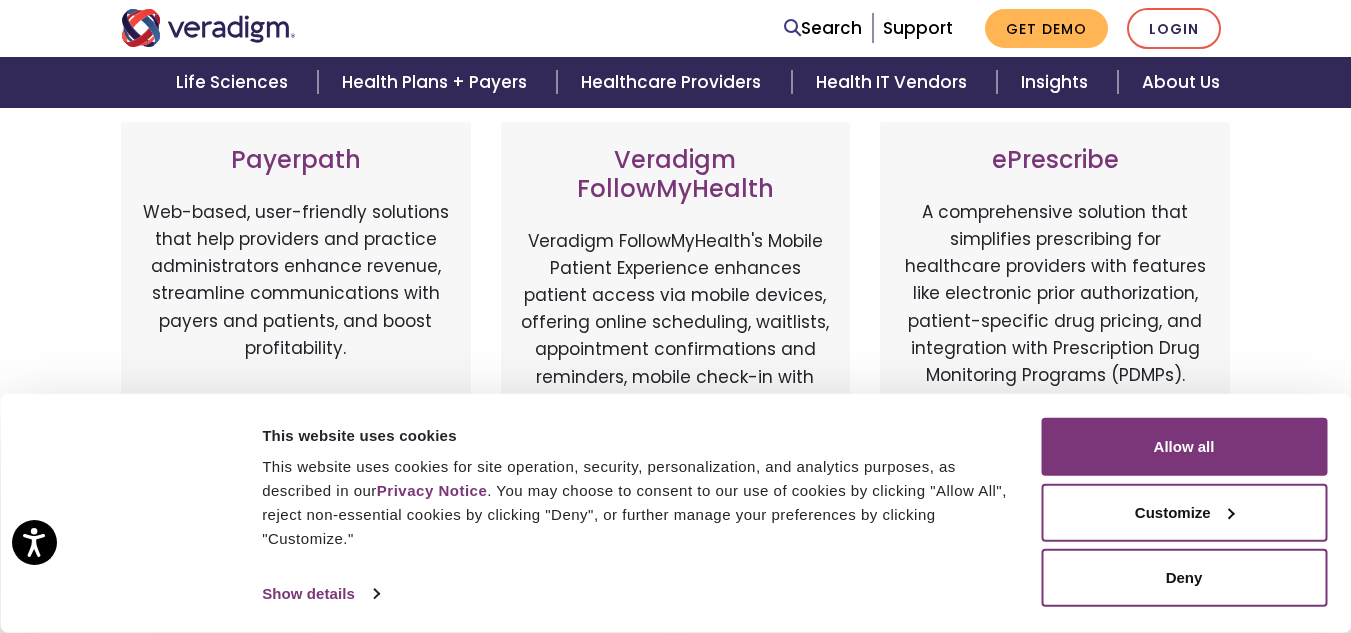 scroll, scrollTop: 300, scrollLeft: 0, axis: vertical 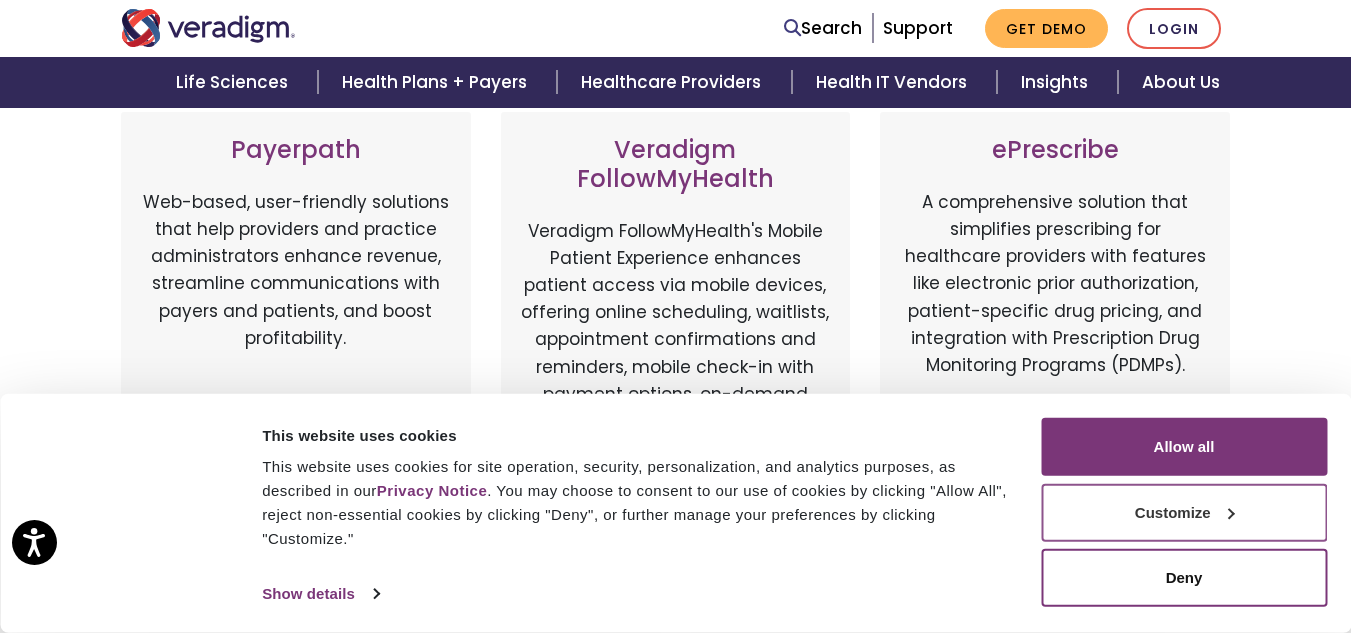 click on "Customize" at bounding box center (1184, 512) 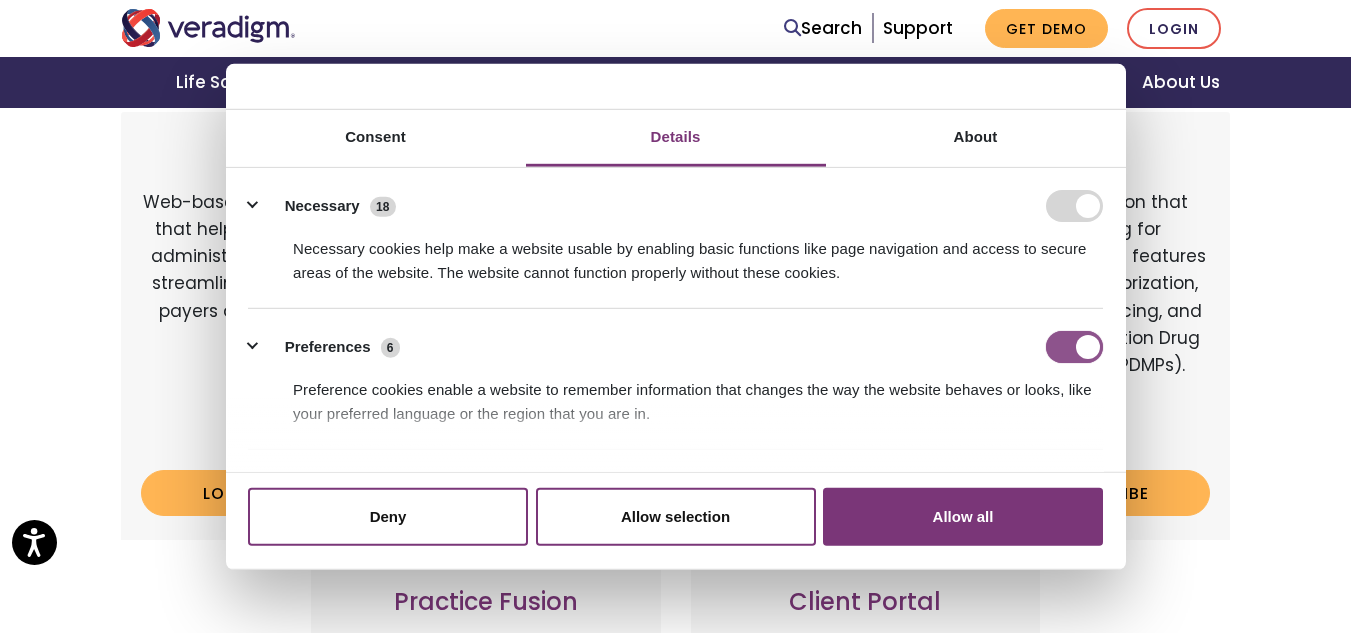click on "Preferences" at bounding box center (1074, 347) 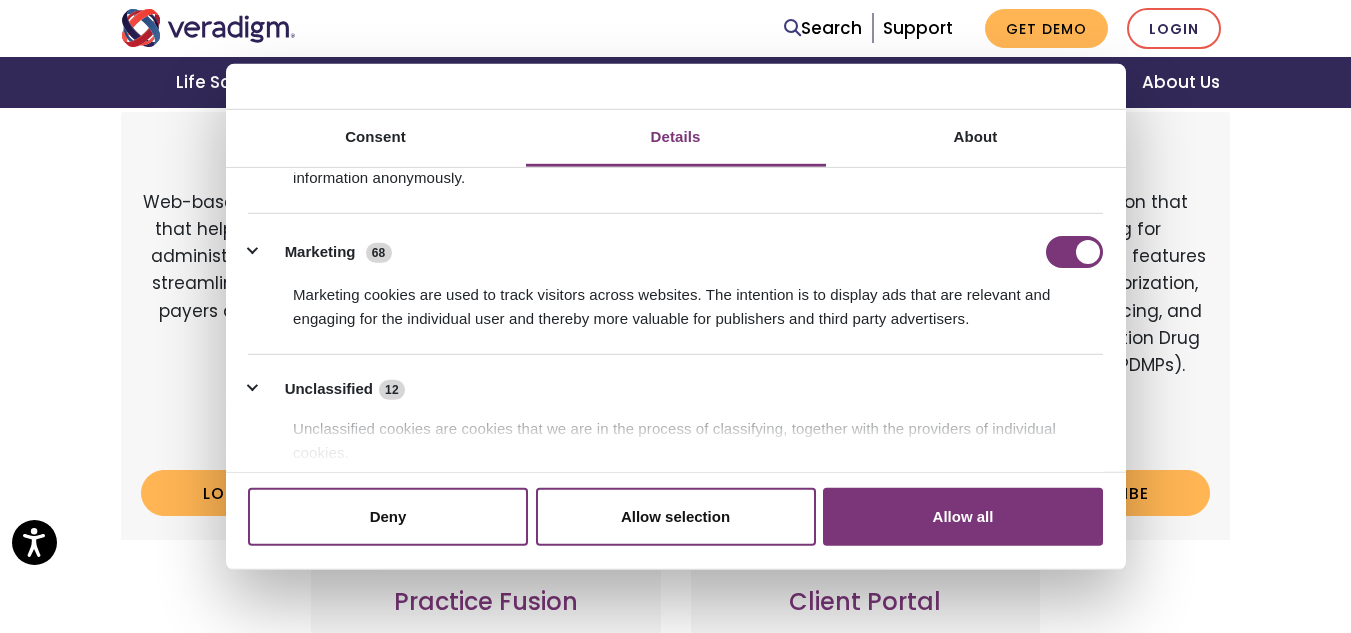 scroll, scrollTop: 400, scrollLeft: 0, axis: vertical 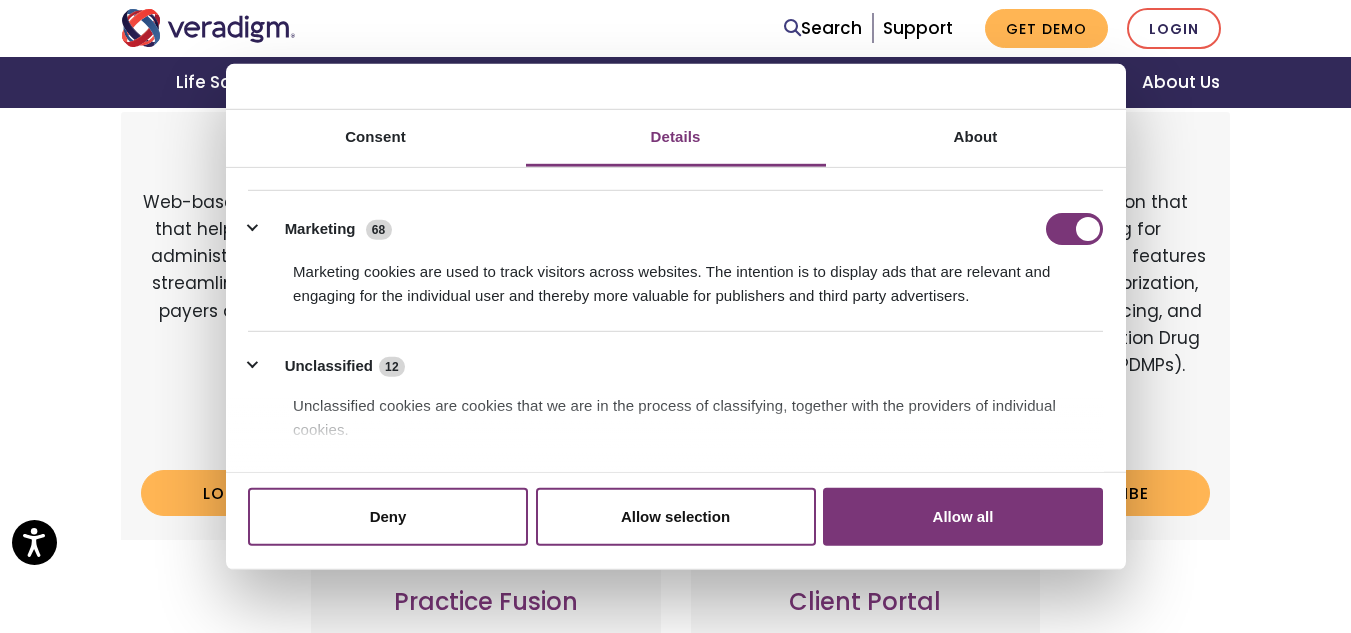 click on "Marketing    68" at bounding box center [675, 229] 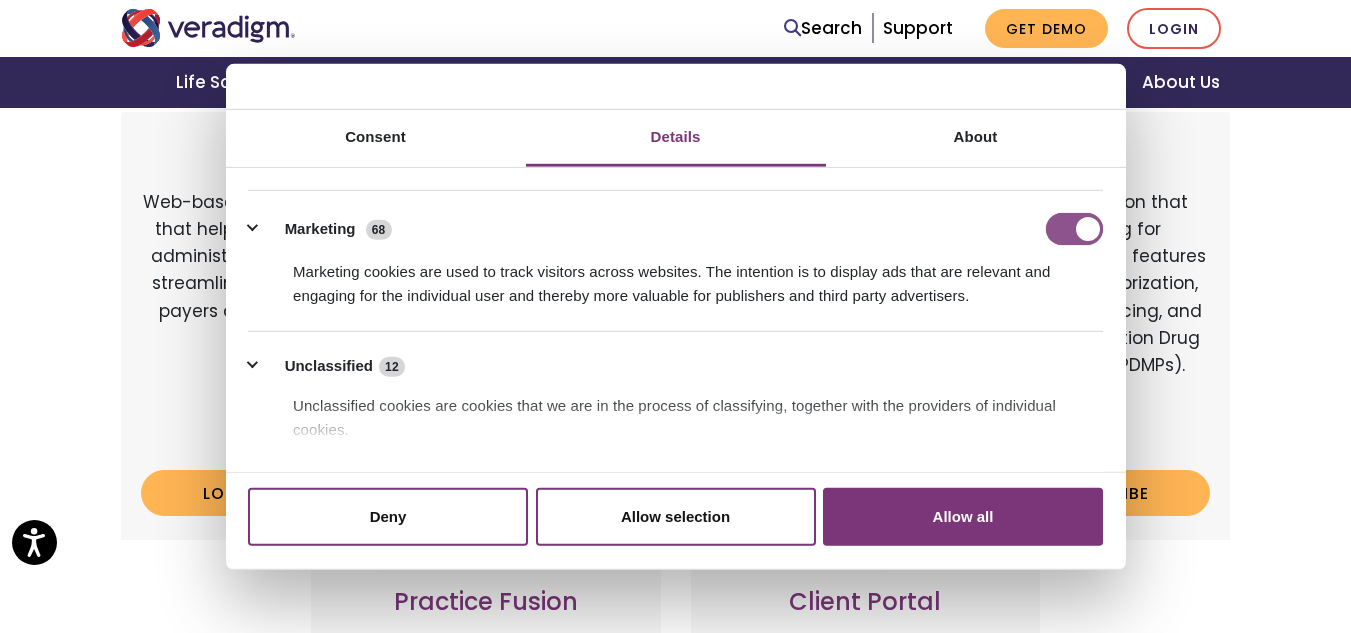 click on "Marketing" at bounding box center (1074, 229) 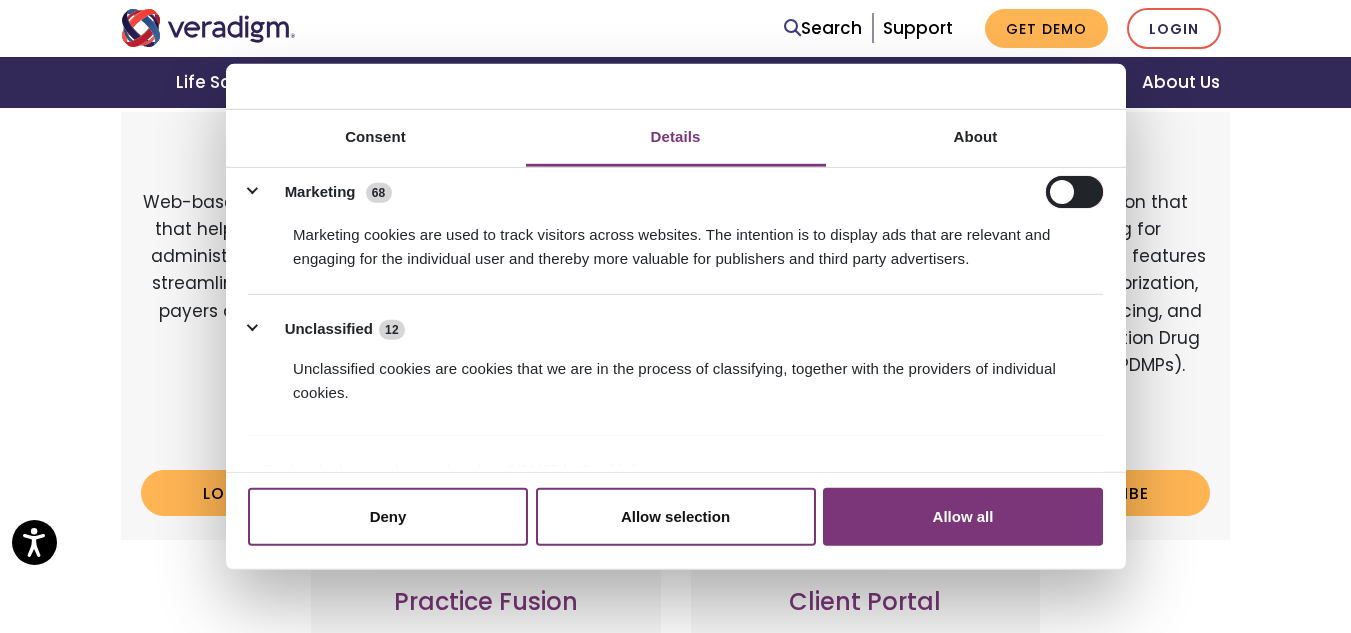scroll, scrollTop: 469, scrollLeft: 0, axis: vertical 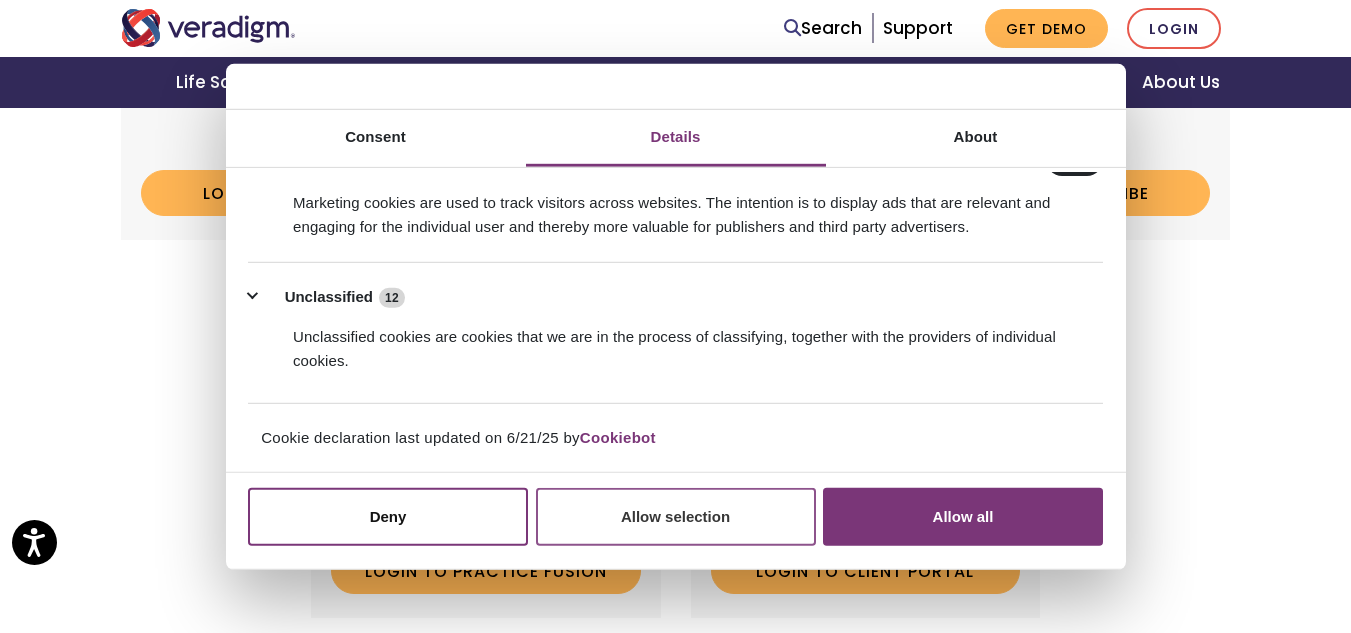 click on "Allow selection" at bounding box center [676, 517] 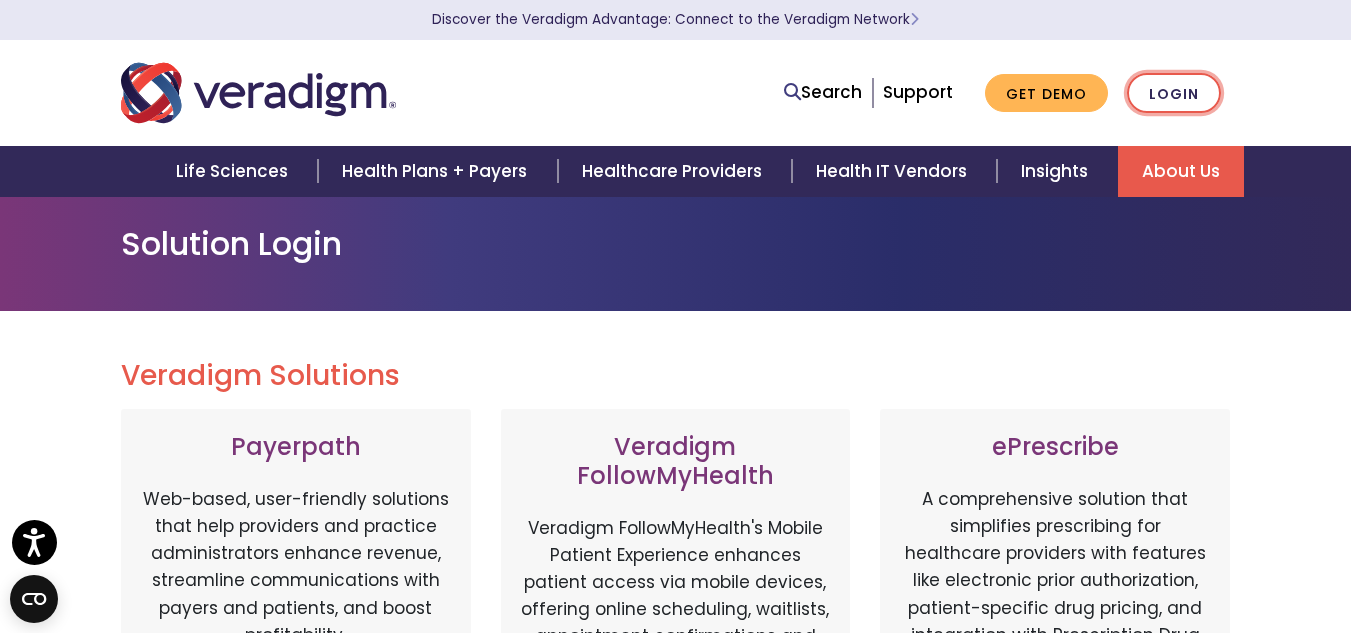 scroll, scrollTop: 0, scrollLeft: 0, axis: both 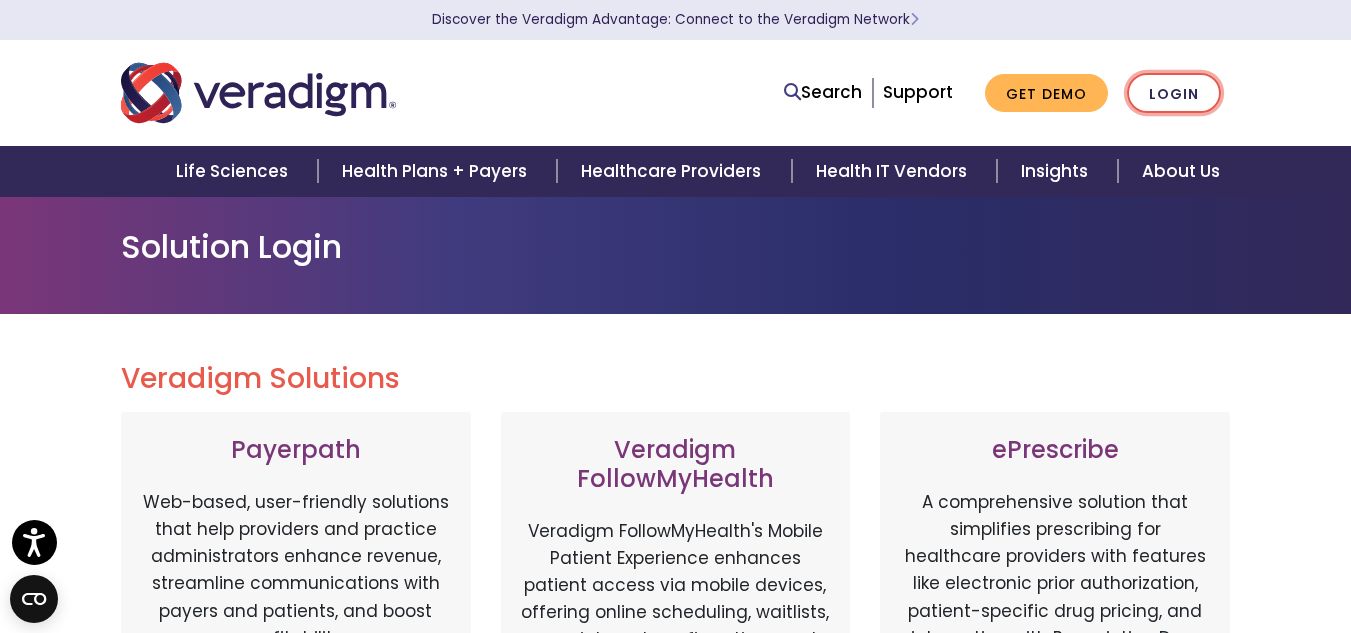 click on "Login" at bounding box center (1174, 93) 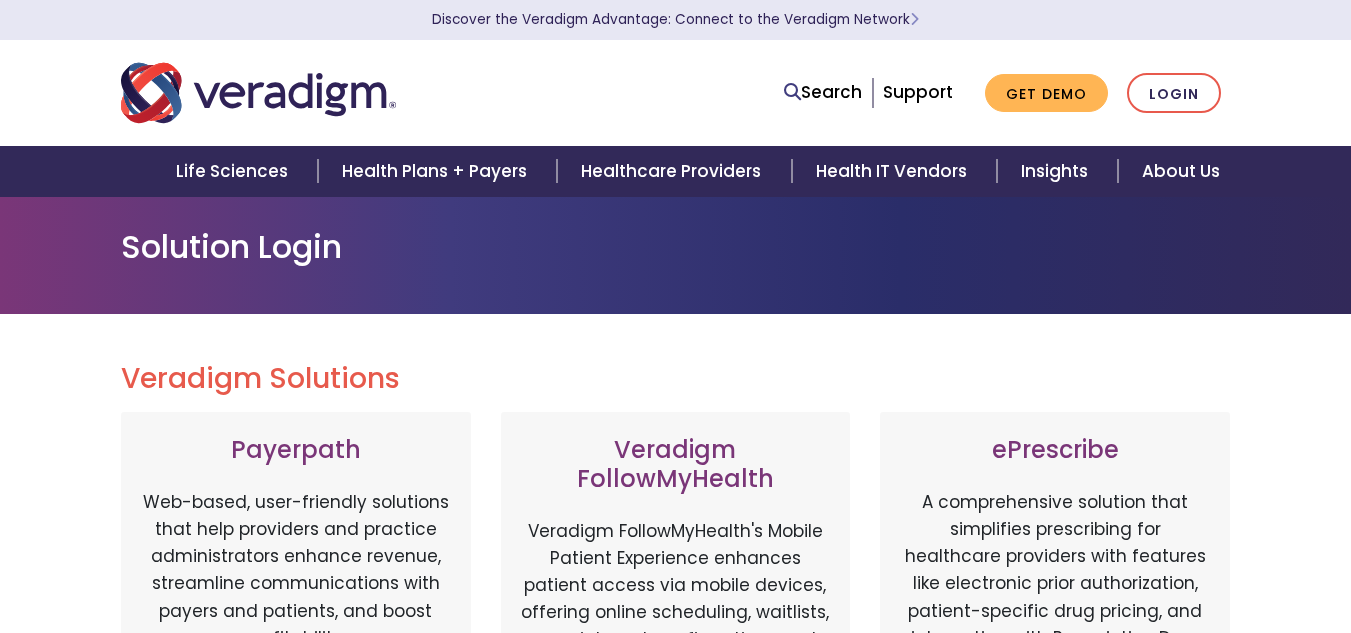 scroll, scrollTop: 0, scrollLeft: 0, axis: both 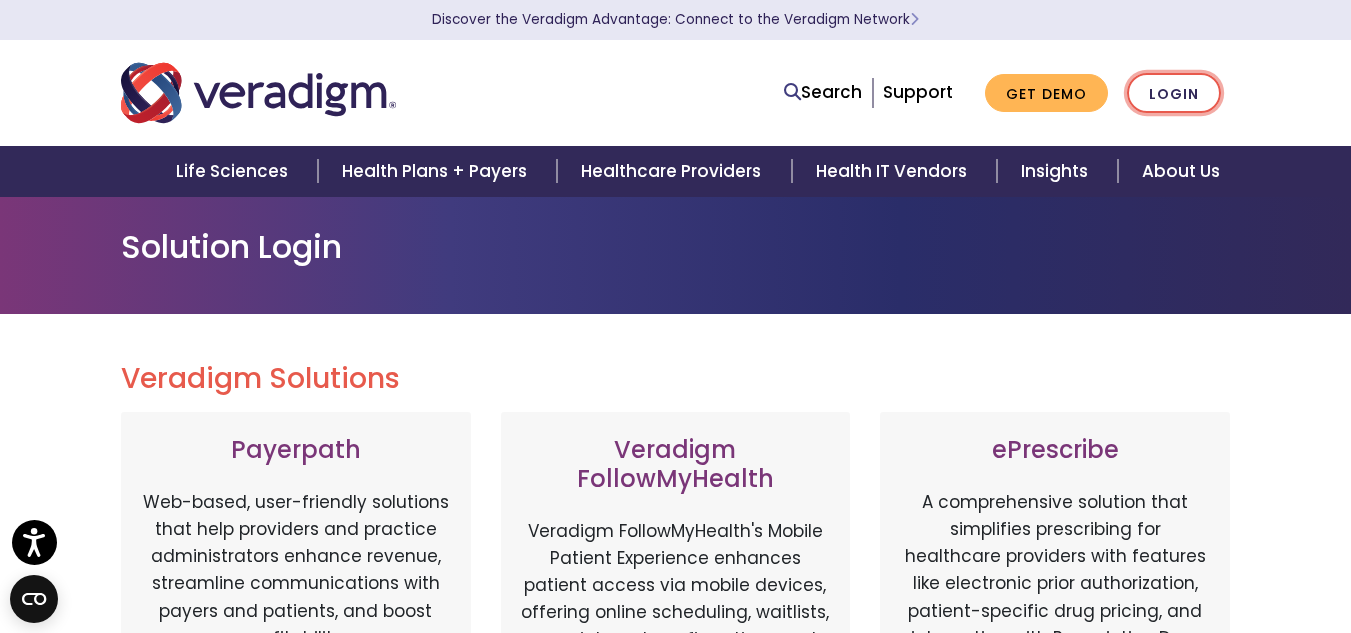 click on "Login" at bounding box center [1174, 93] 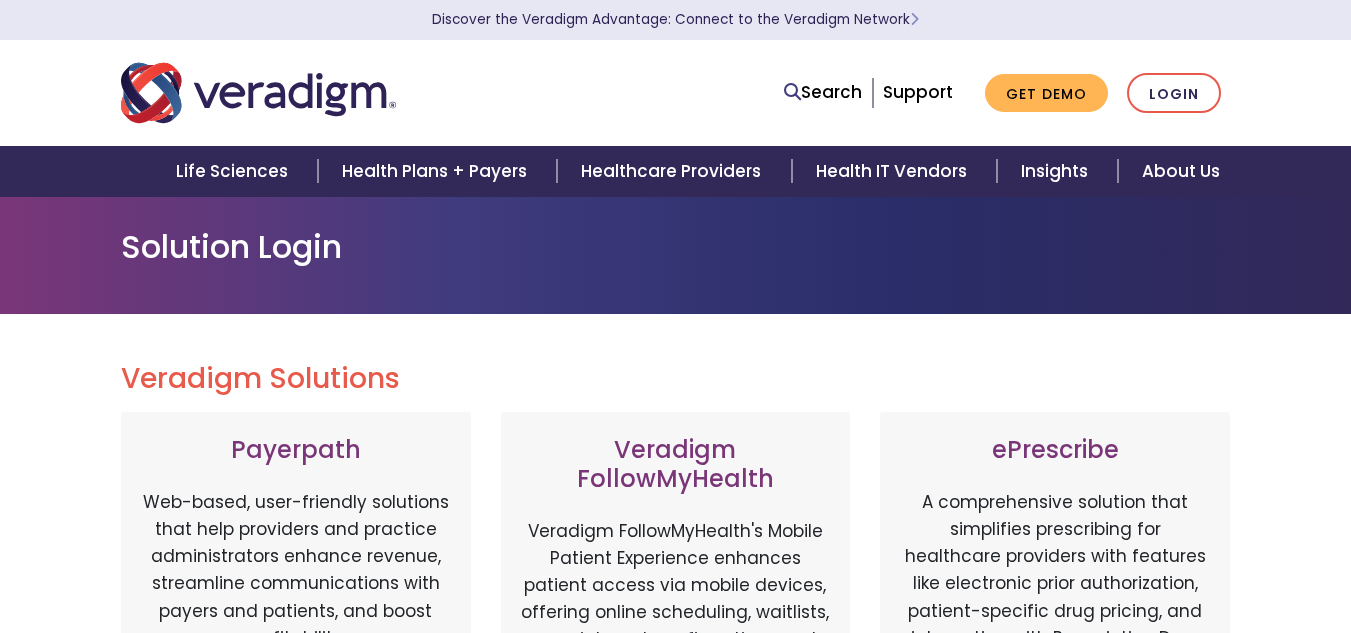 scroll, scrollTop: 0, scrollLeft: 0, axis: both 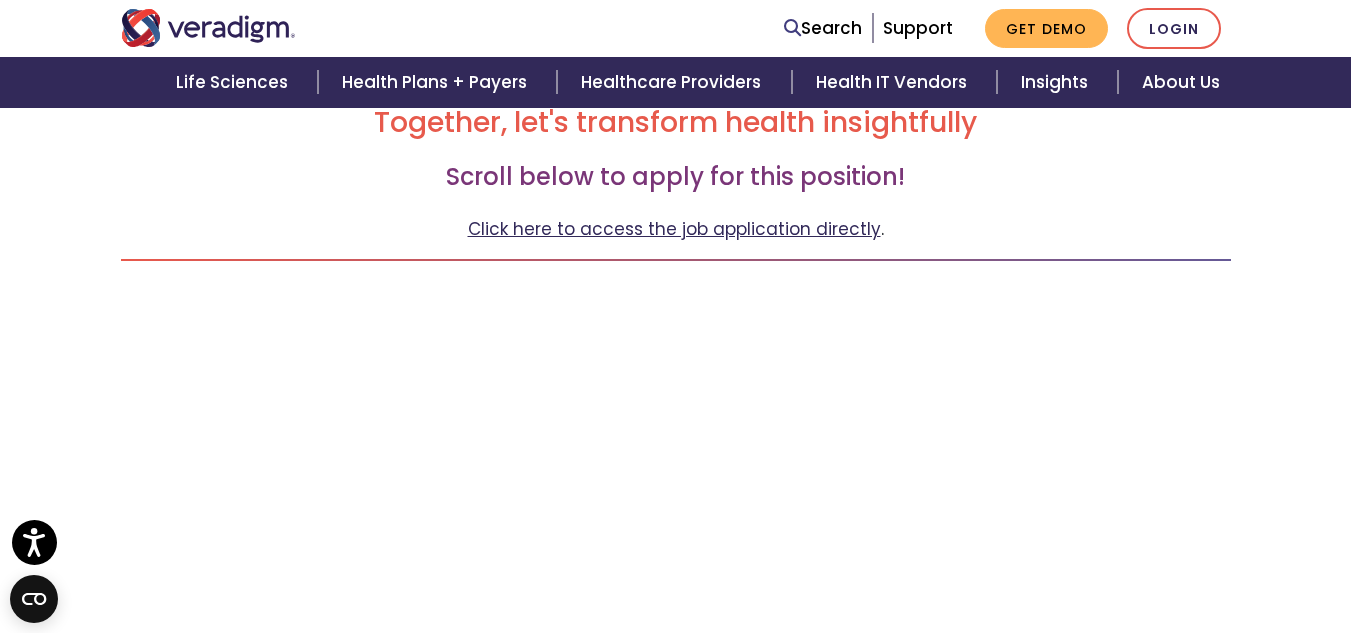 click on "Click here to access the job application directly" at bounding box center [674, 229] 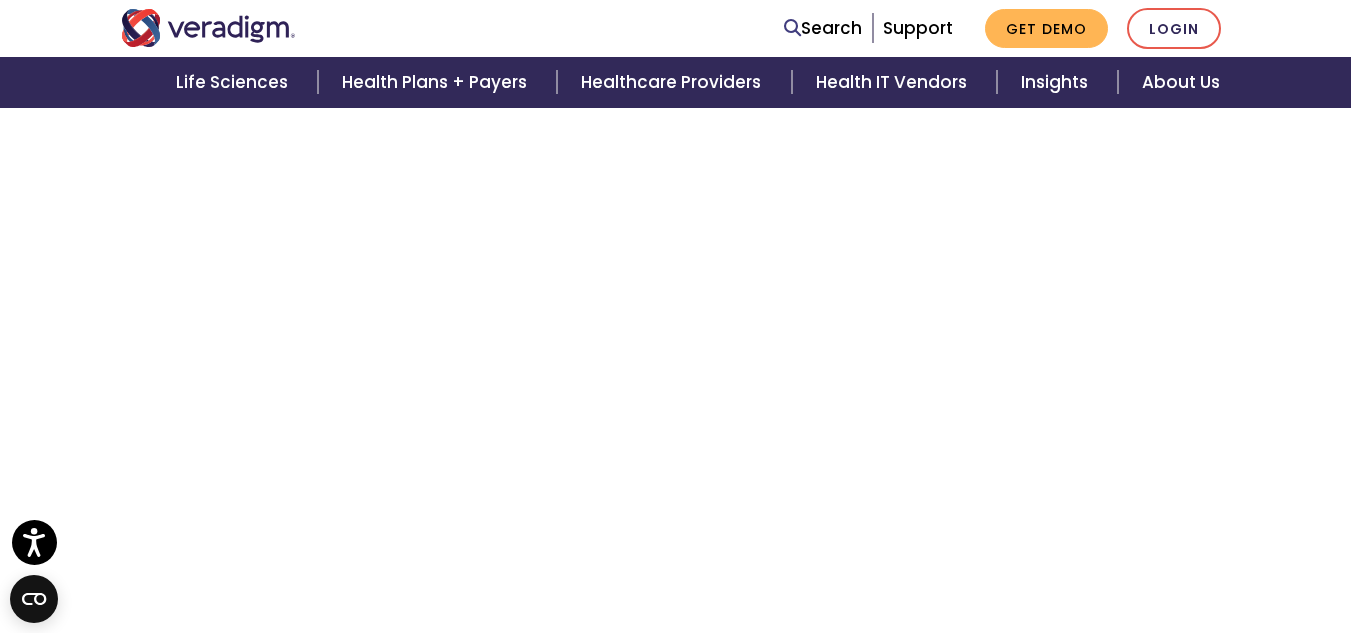 scroll, scrollTop: 505, scrollLeft: 0, axis: vertical 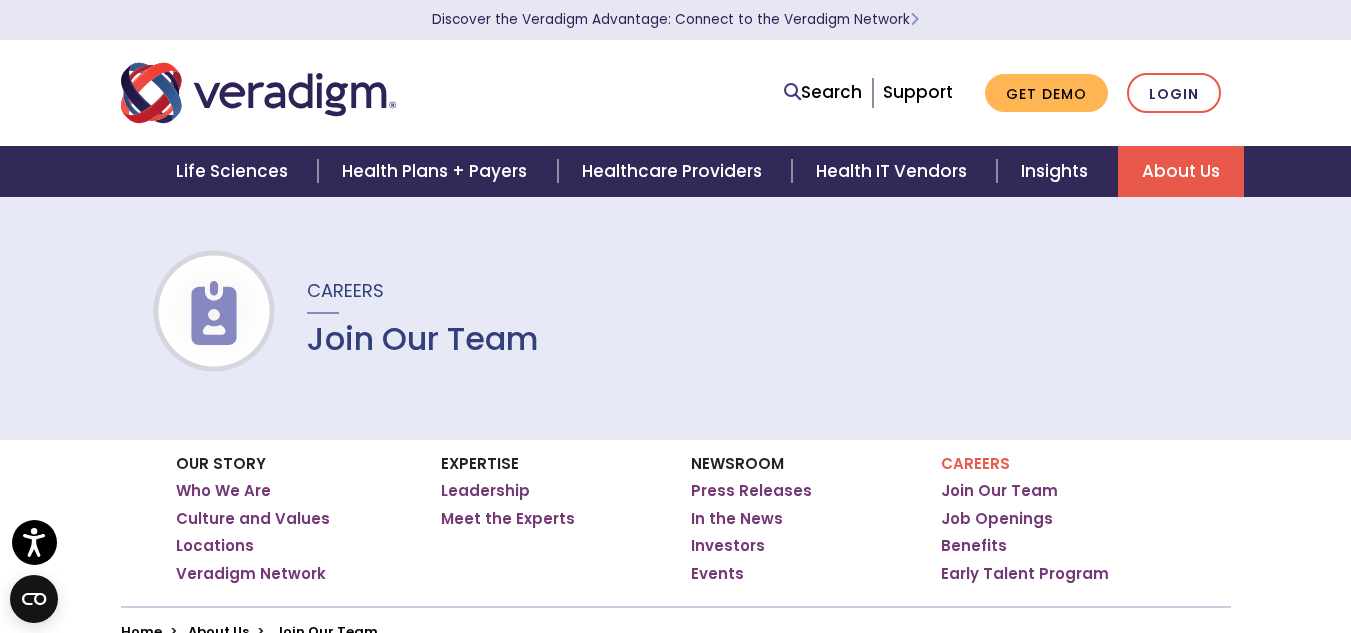 click on "Join Our Team" at bounding box center [423, 339] 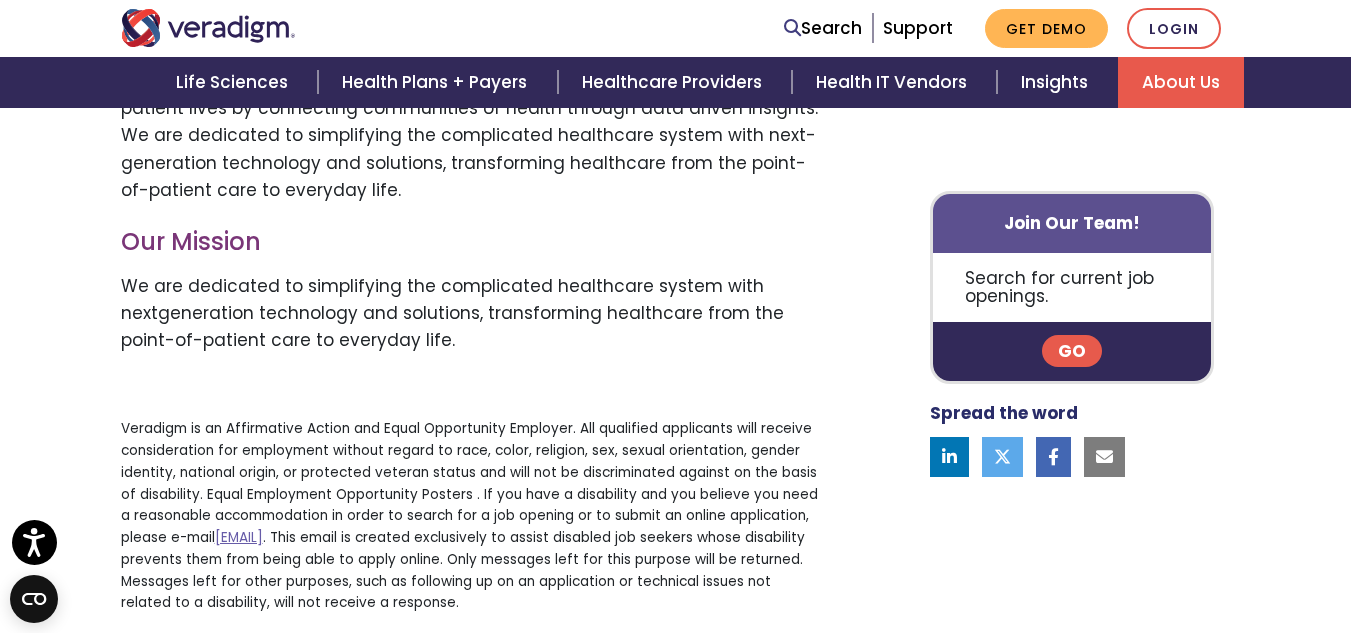 scroll, scrollTop: 1196, scrollLeft: 0, axis: vertical 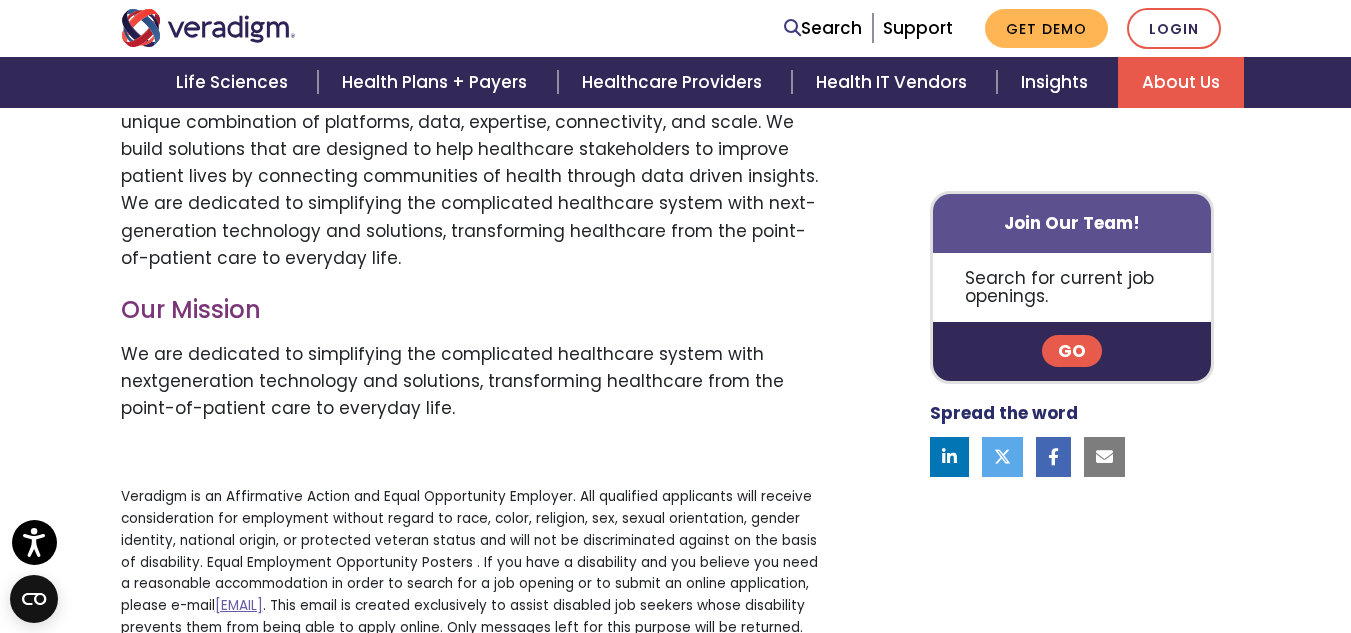 click on "Go" at bounding box center (1072, 352) 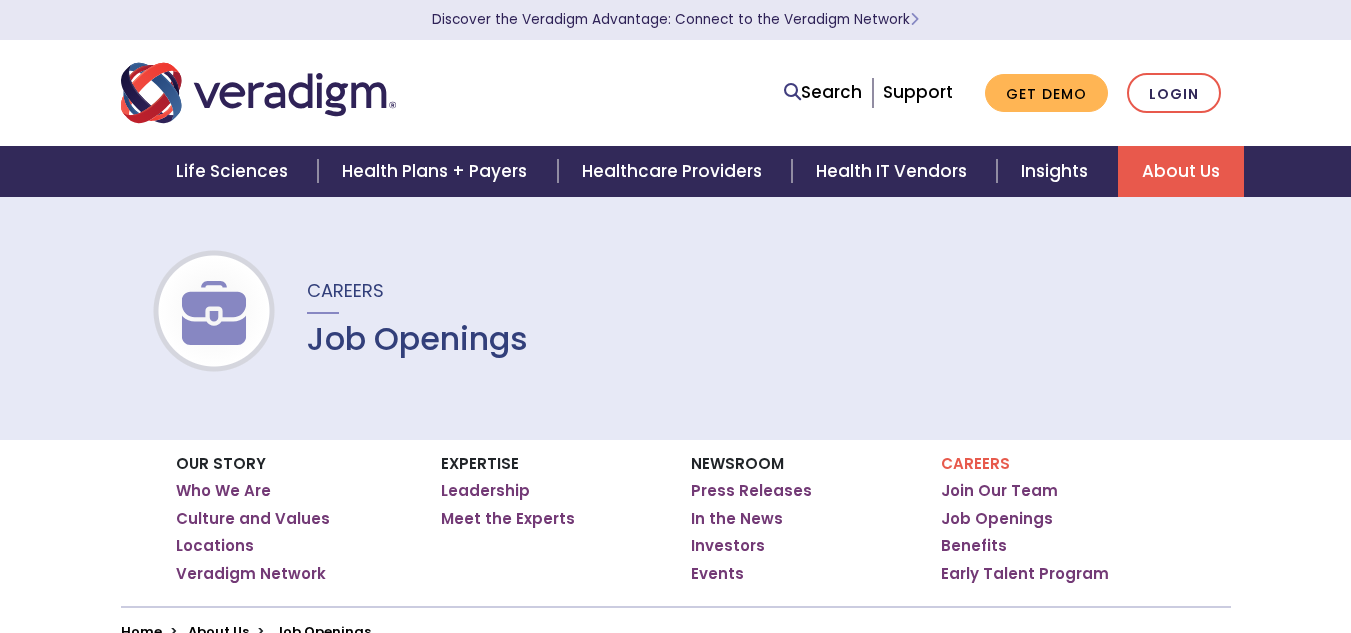 scroll, scrollTop: 0, scrollLeft: 0, axis: both 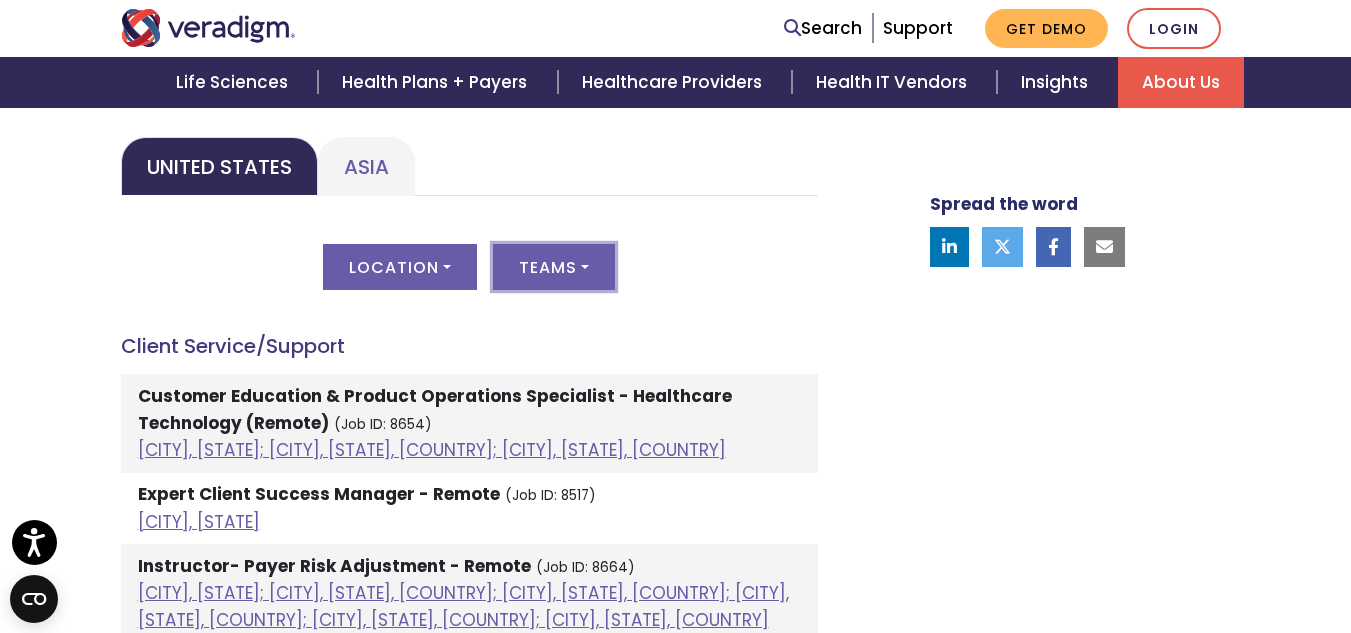 click on "Teams" at bounding box center [554, 267] 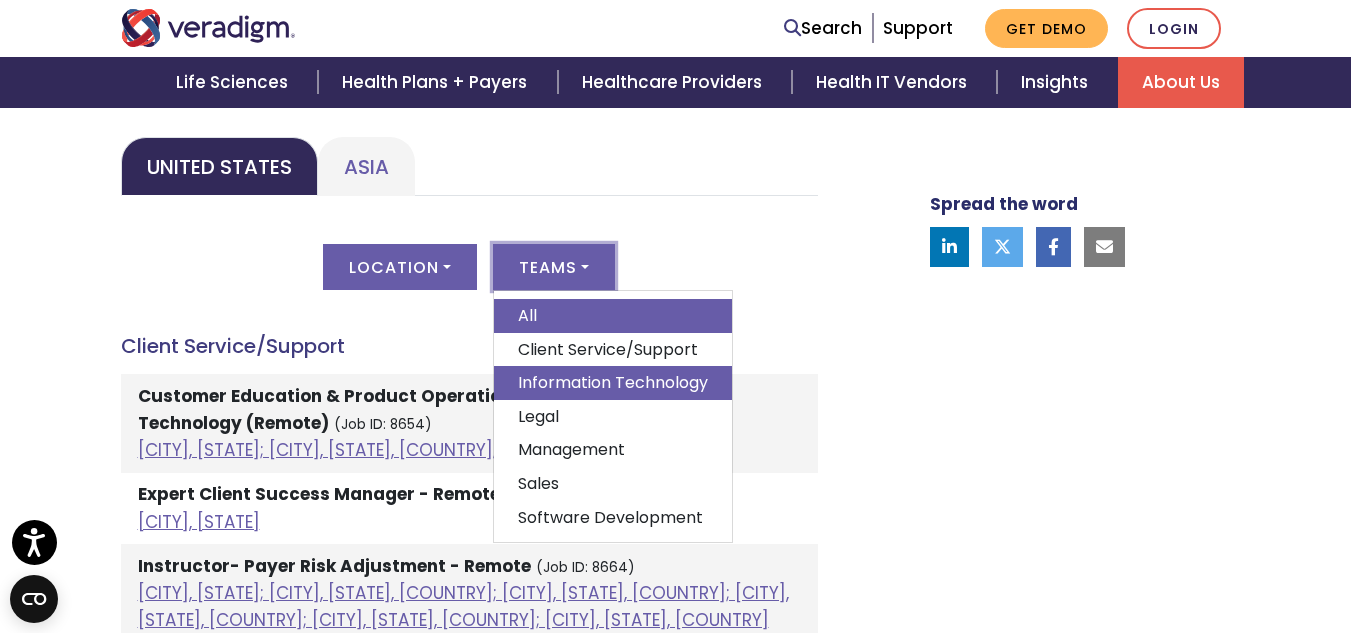 click on "Information Technology" at bounding box center (613, 383) 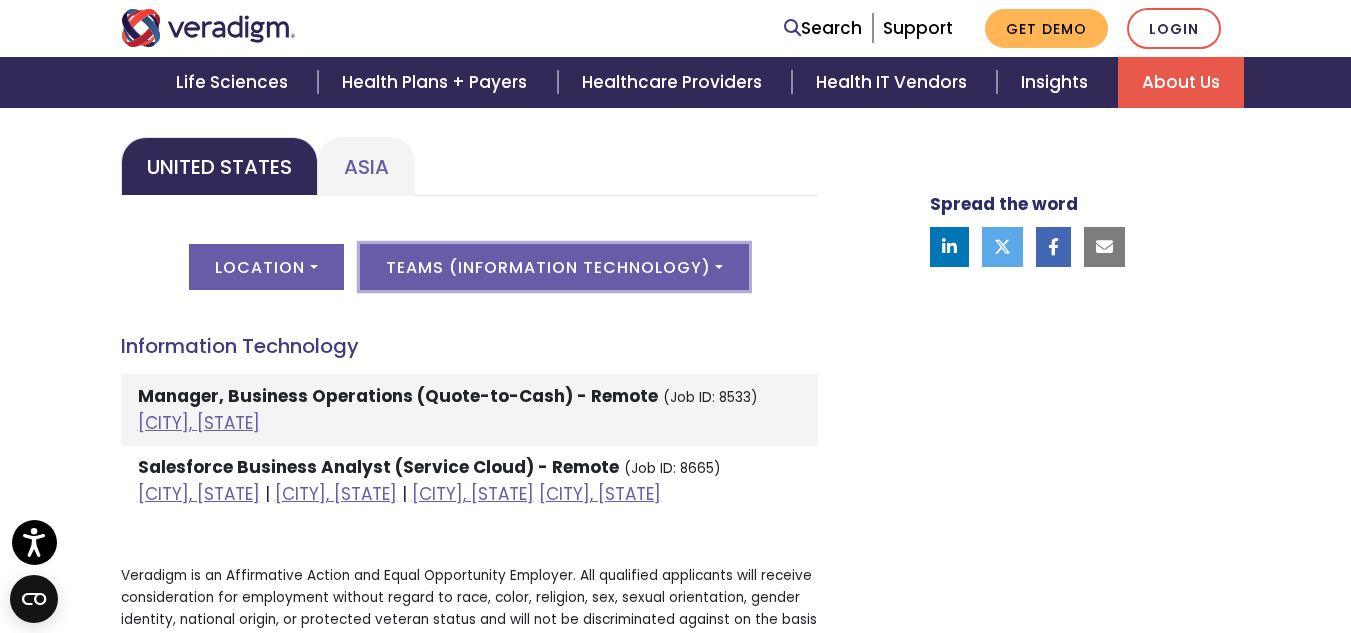 click on "Teams ( Information Technology )" at bounding box center (554, 267) 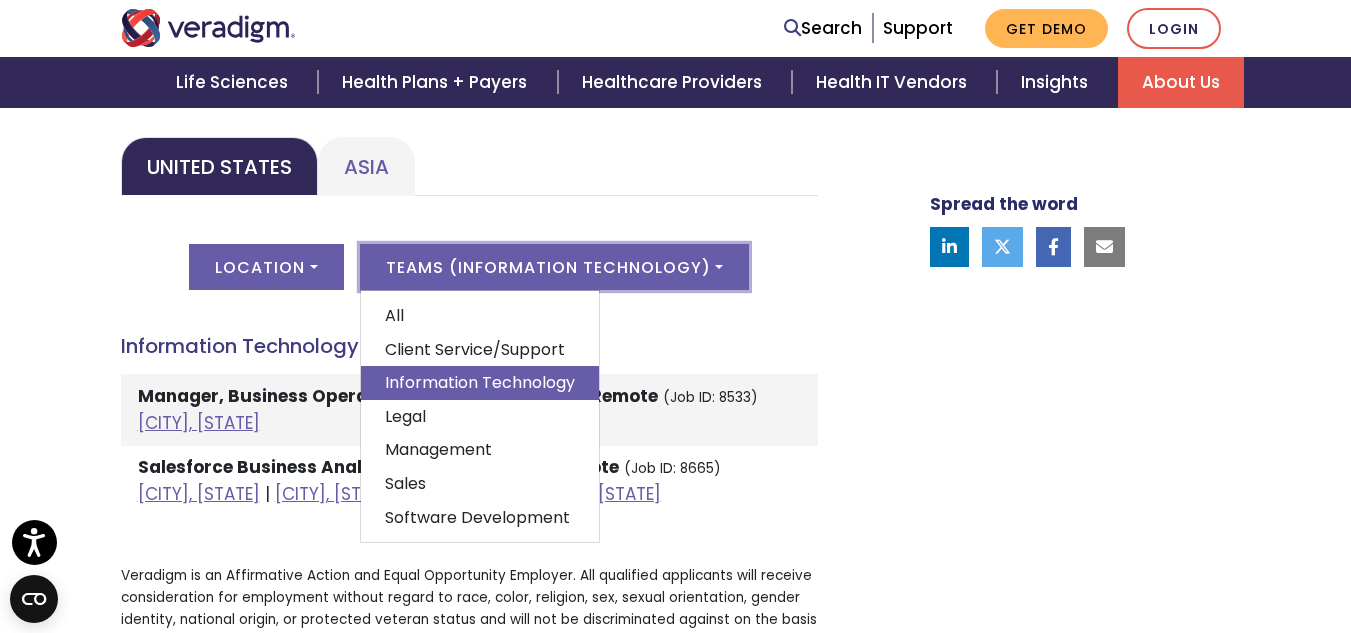 click on "Welcome to Veradigm
Transform healthcare and enable smarter care for millions of people.
Join a passionate team of dedicated associates who work side-by-side with caregivers, developers, and market leaders to deliver solutions that meet today’s healthcare needs and anticipate what’s needed tomorrow. At Veradigm, we’re looking for professionals who want to transform health, insightfully. Join Veradigm today and become one of the 2,000 employees who have made a difference in healthcare.
Open Positions )" at bounding box center [486, 232] 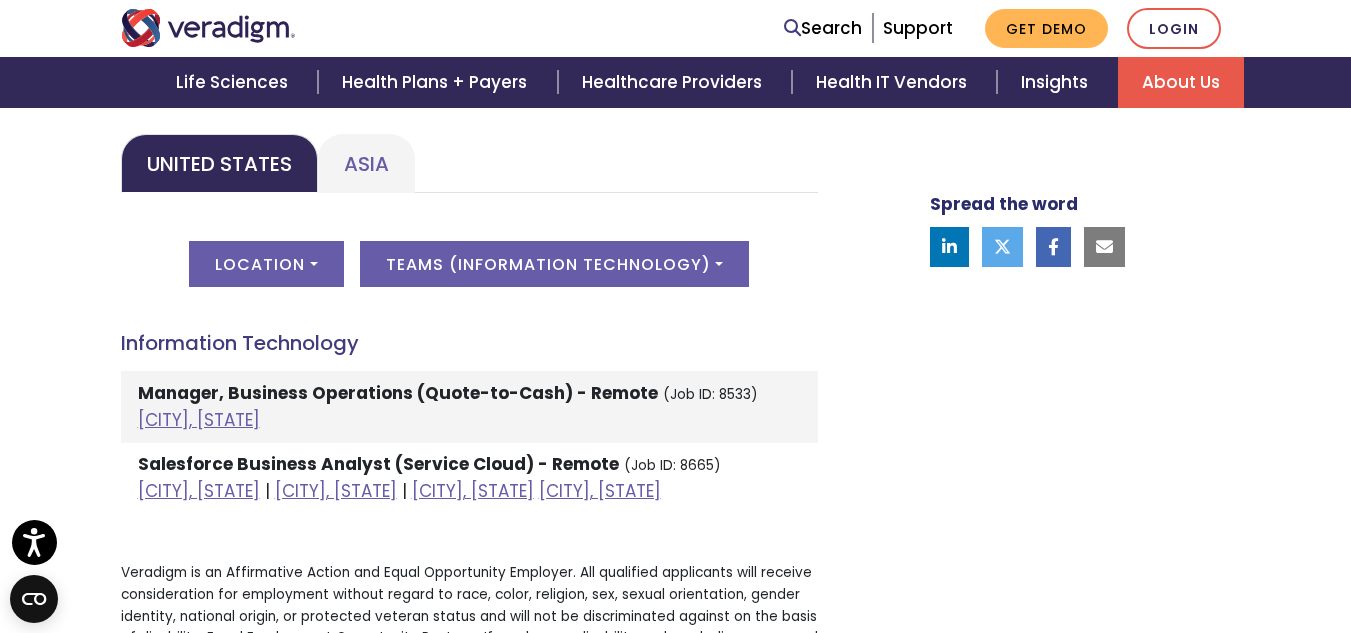 scroll, scrollTop: 1100, scrollLeft: 0, axis: vertical 